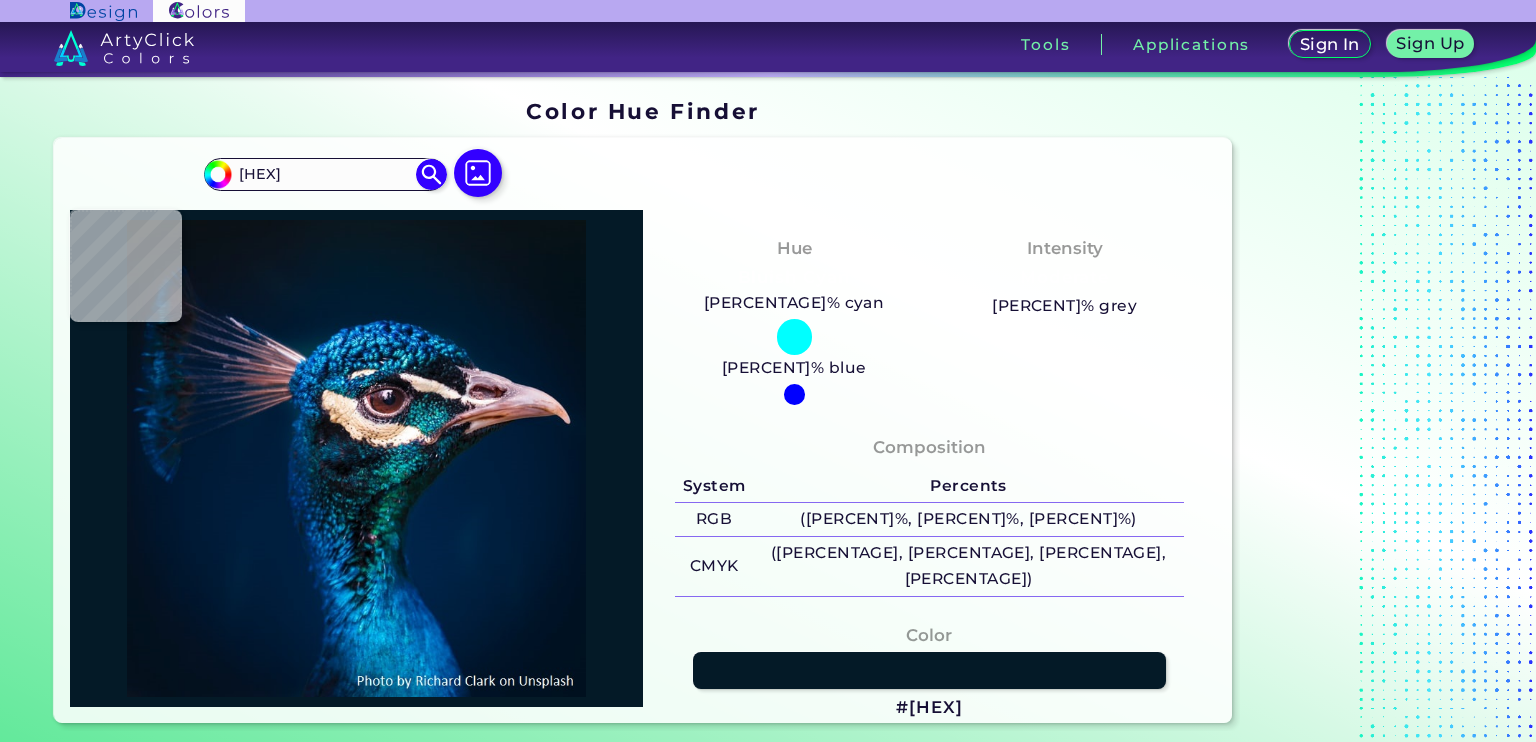 scroll, scrollTop: 0, scrollLeft: 0, axis: both 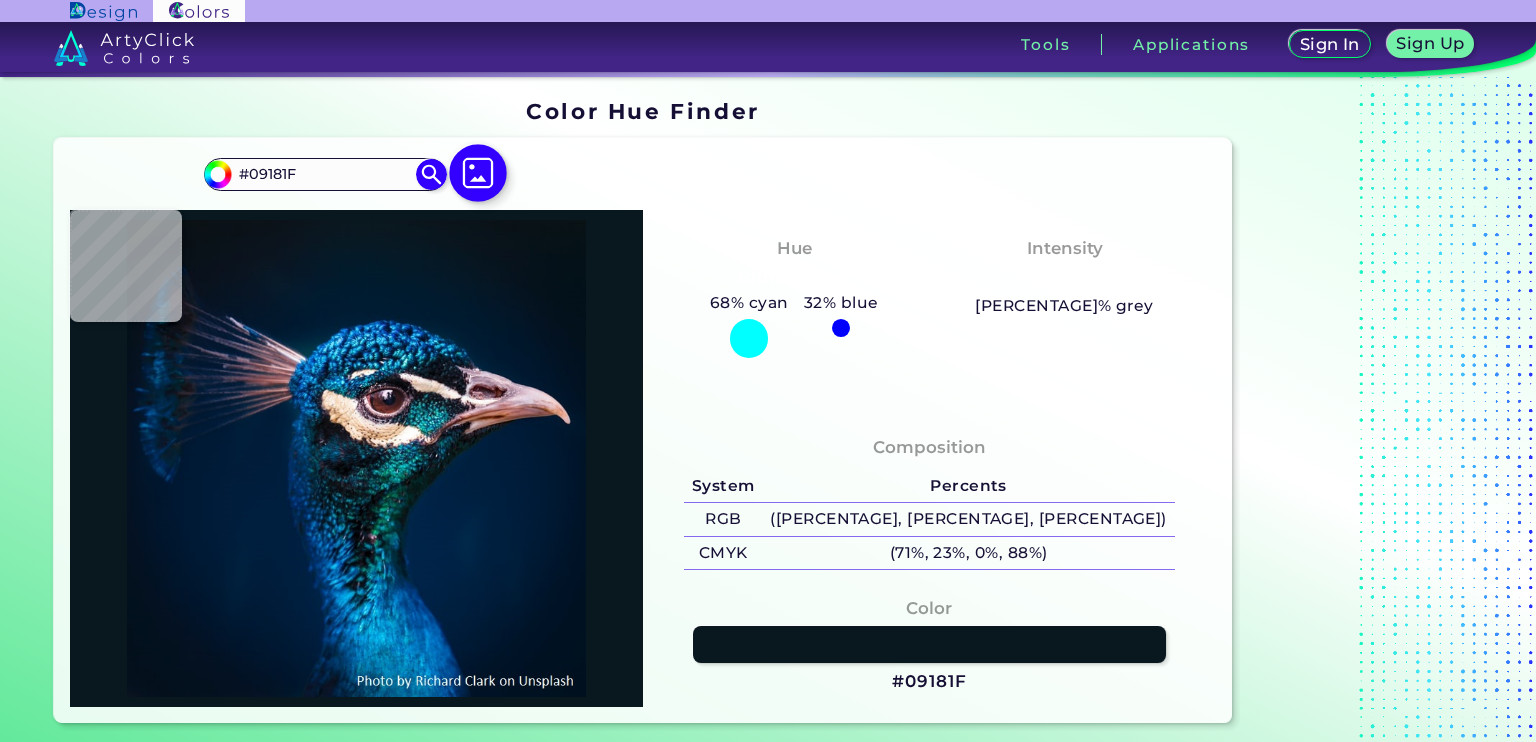 click at bounding box center (478, 173) 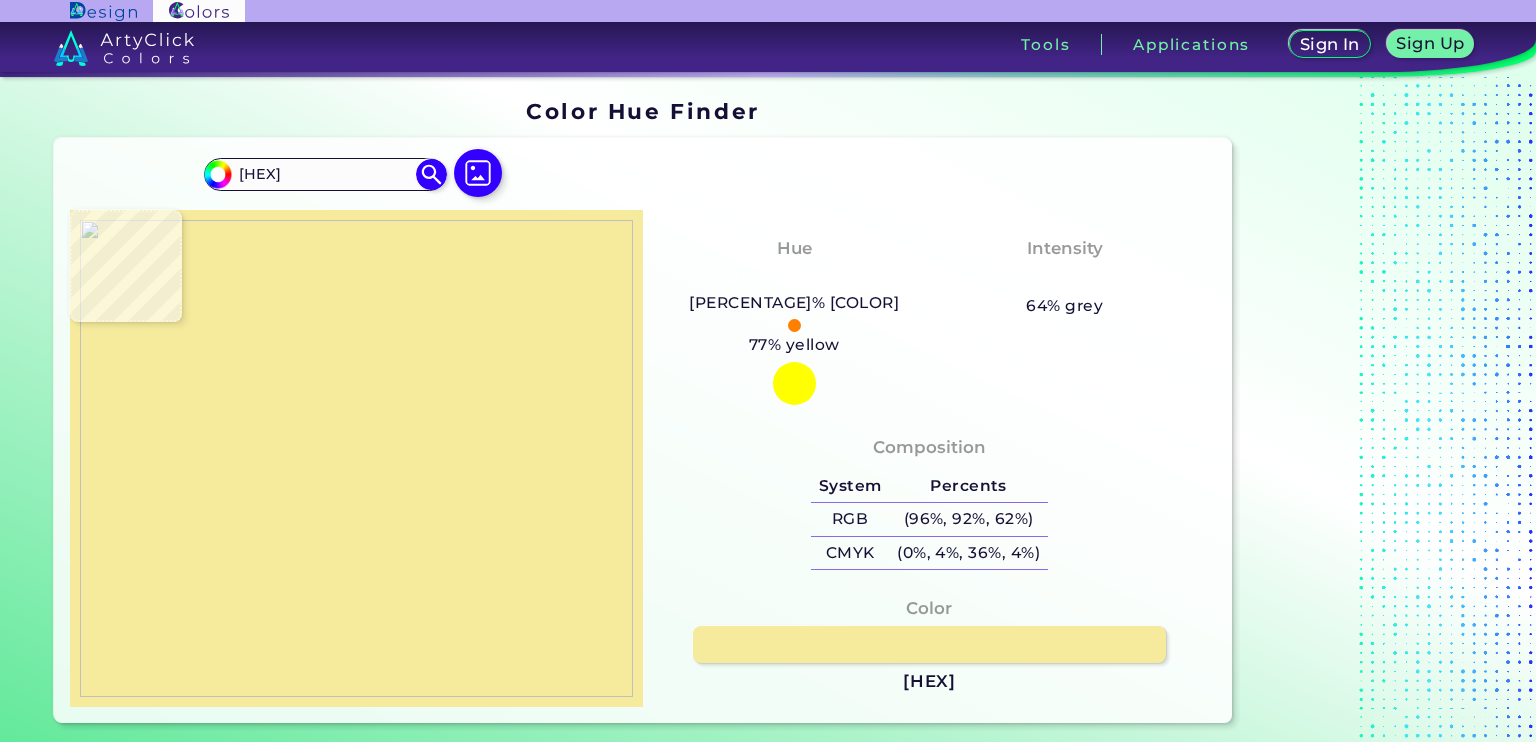 click at bounding box center (356, 458) 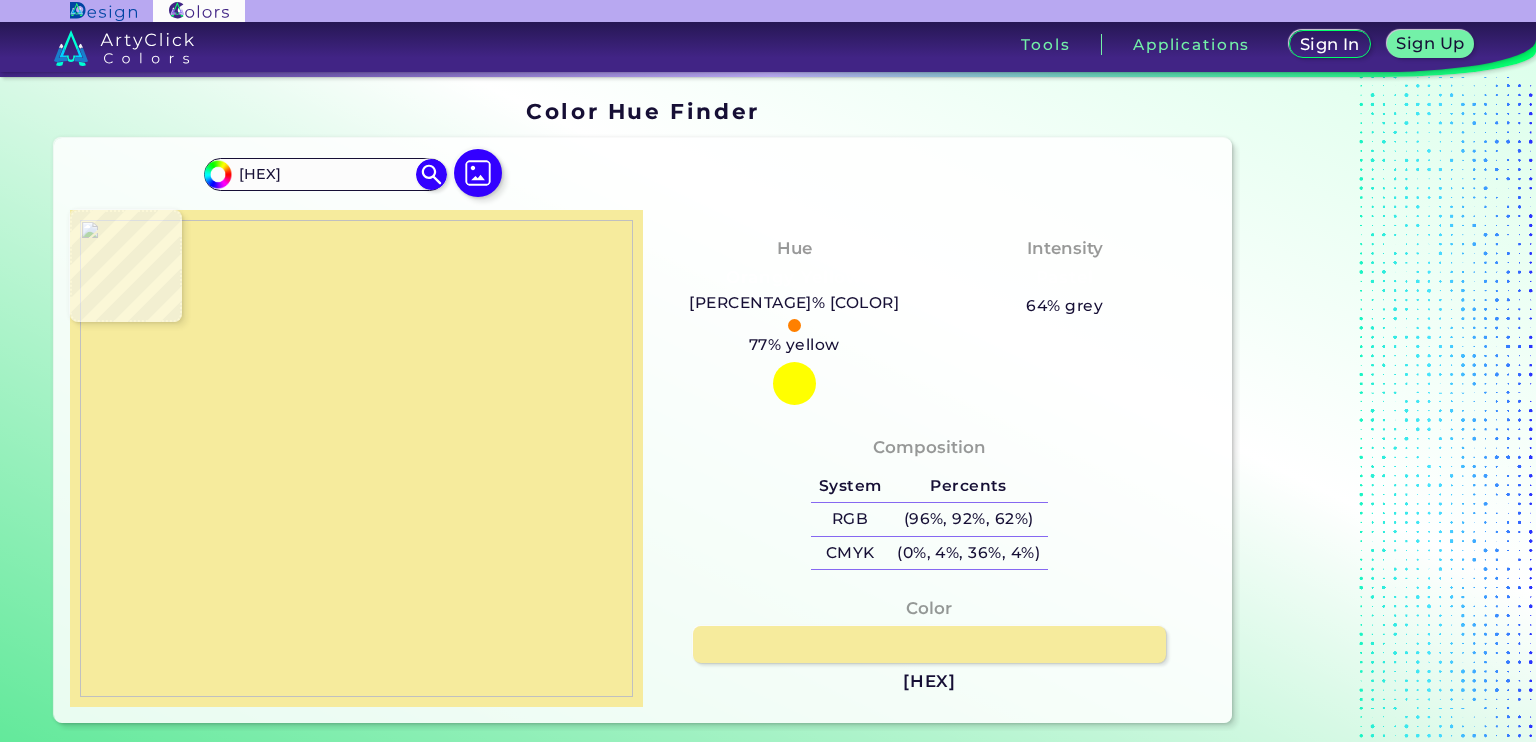drag, startPoint x: 983, startPoint y: 683, endPoint x: 888, endPoint y: 682, distance: 95.005264 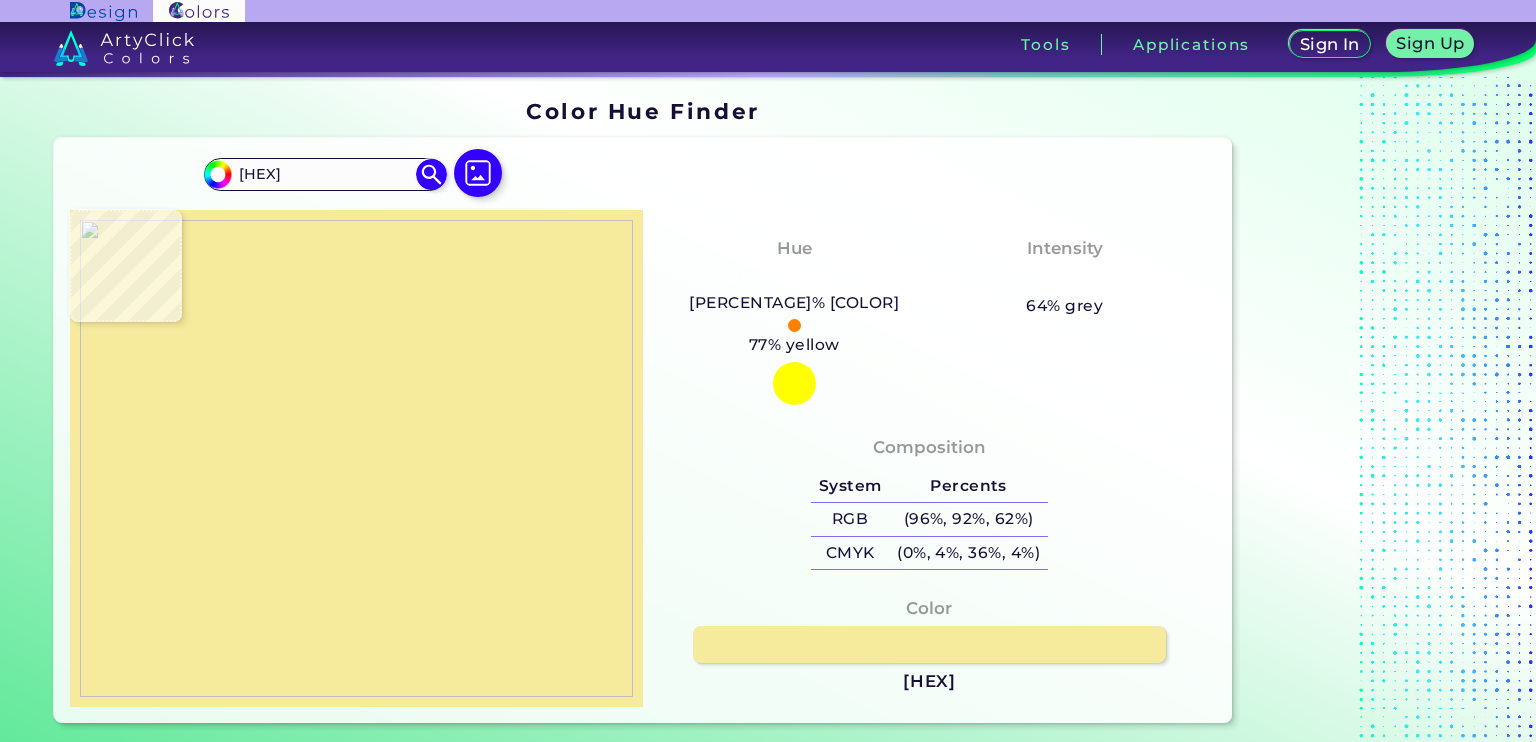 click on "[COLOR]
[HEX]" at bounding box center [929, 645] 